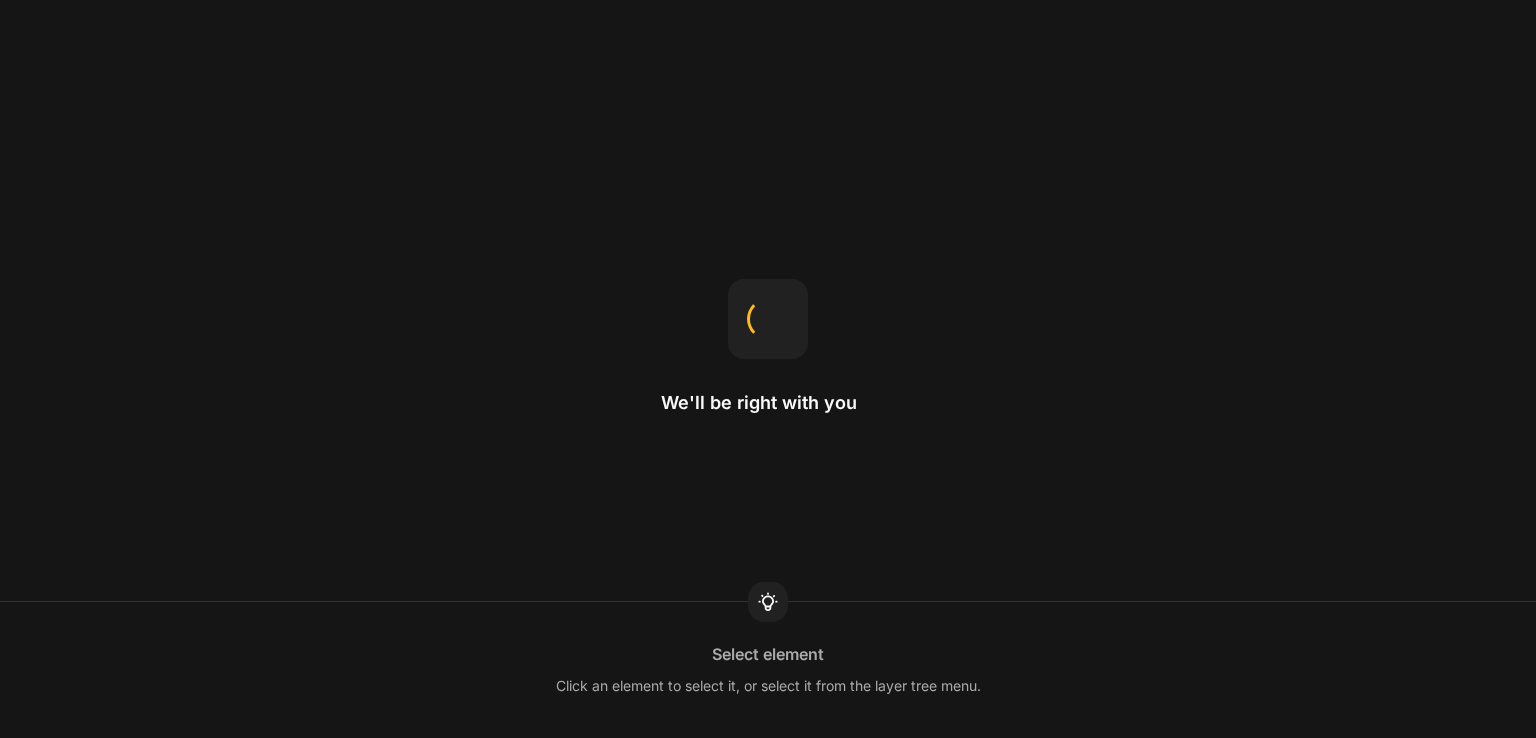 scroll, scrollTop: 0, scrollLeft: 0, axis: both 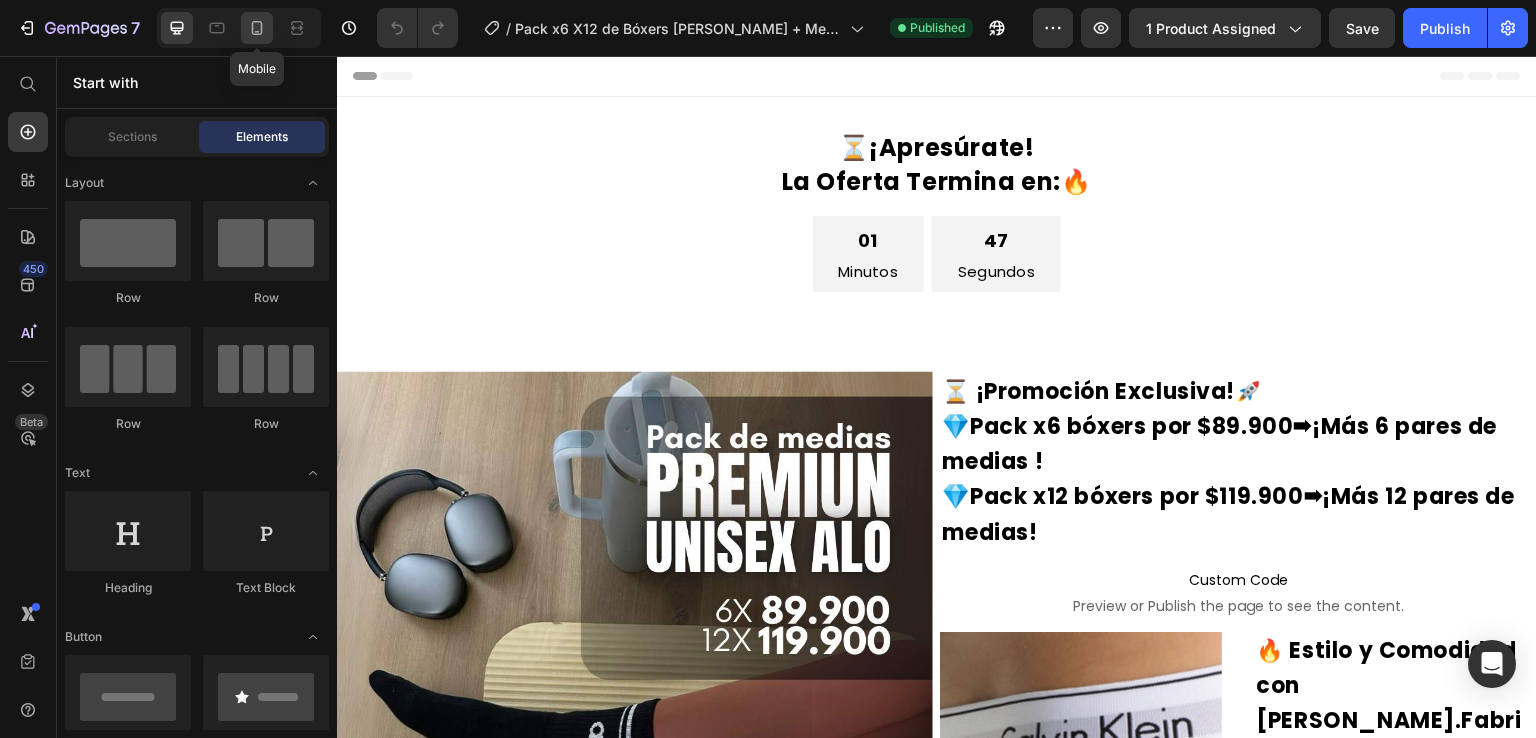 click 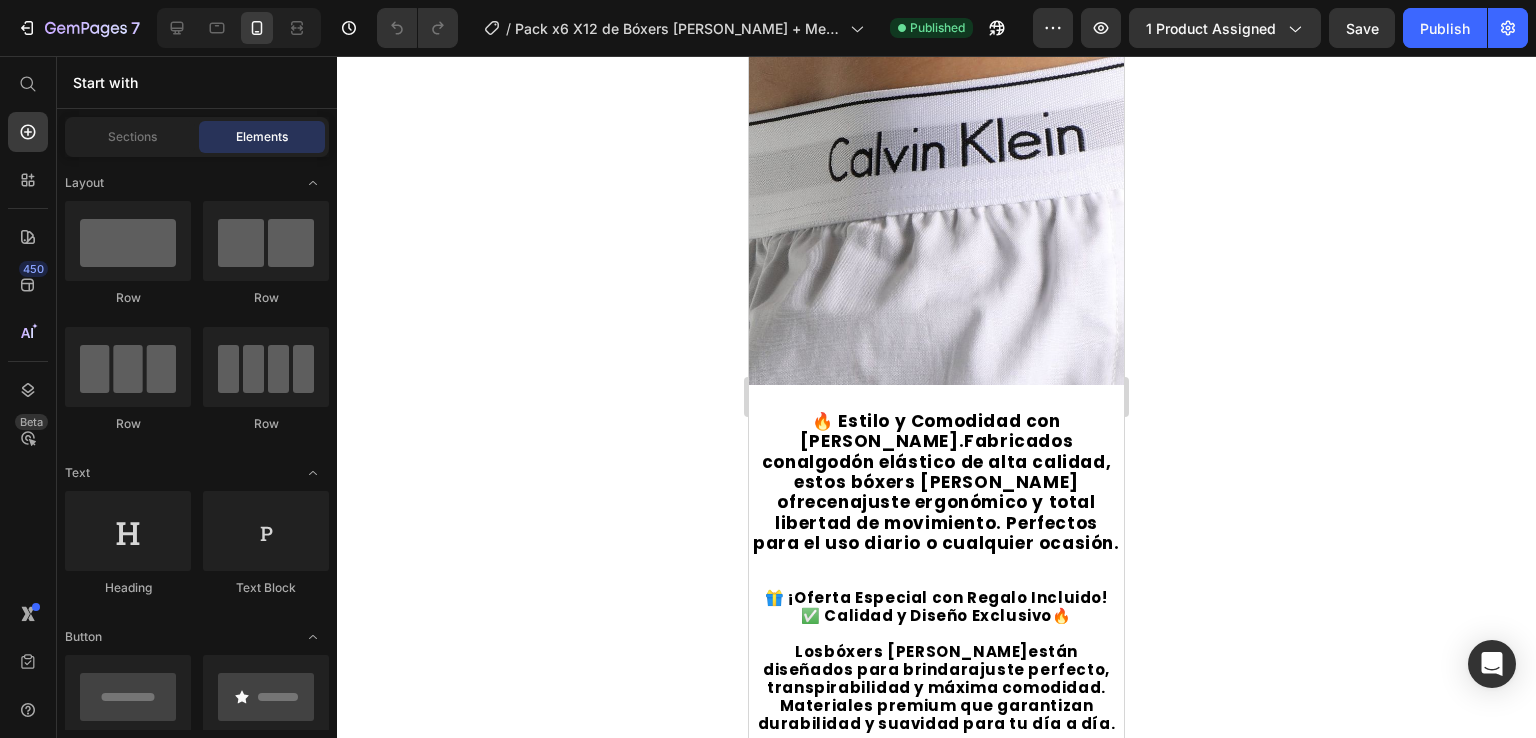 scroll, scrollTop: 776, scrollLeft: 0, axis: vertical 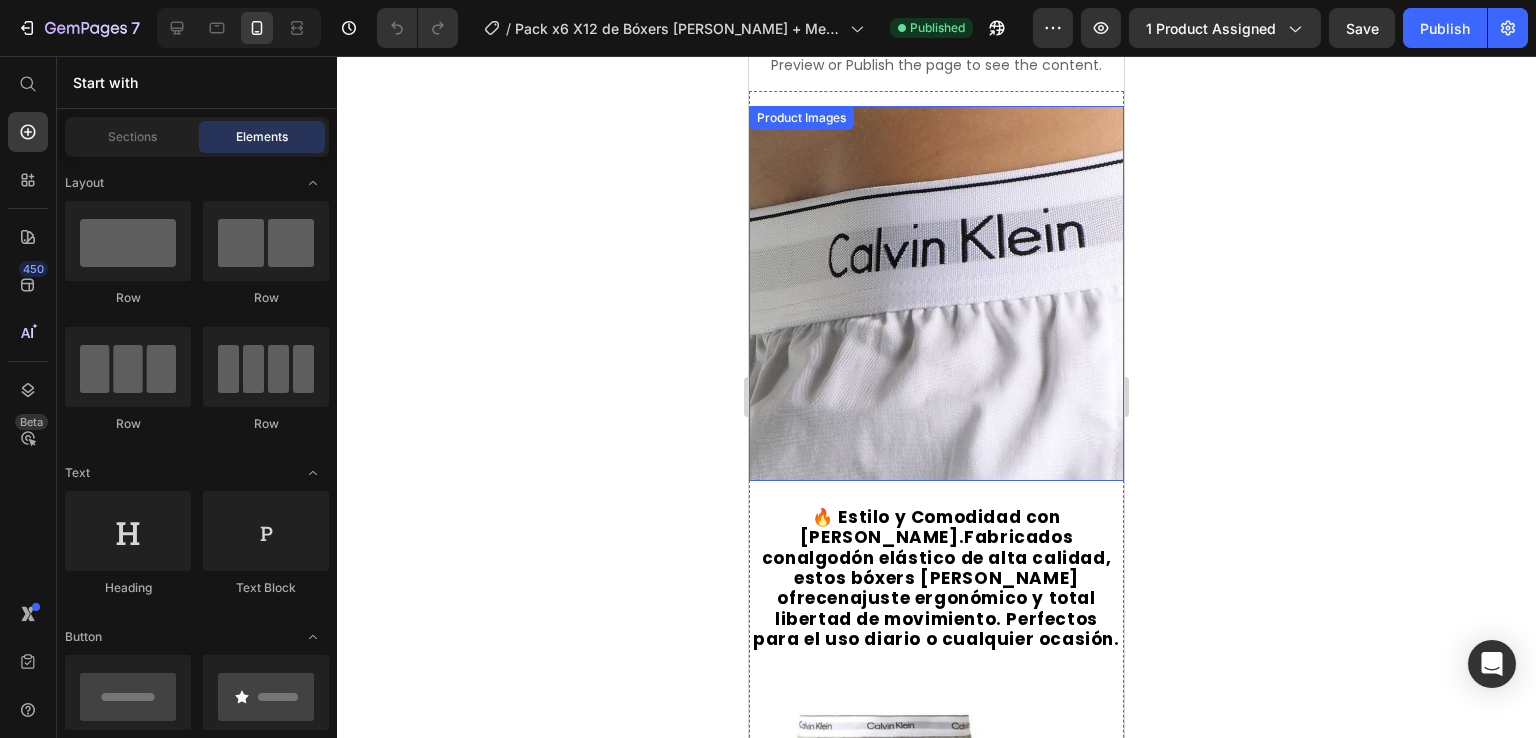 click at bounding box center [936, 293] 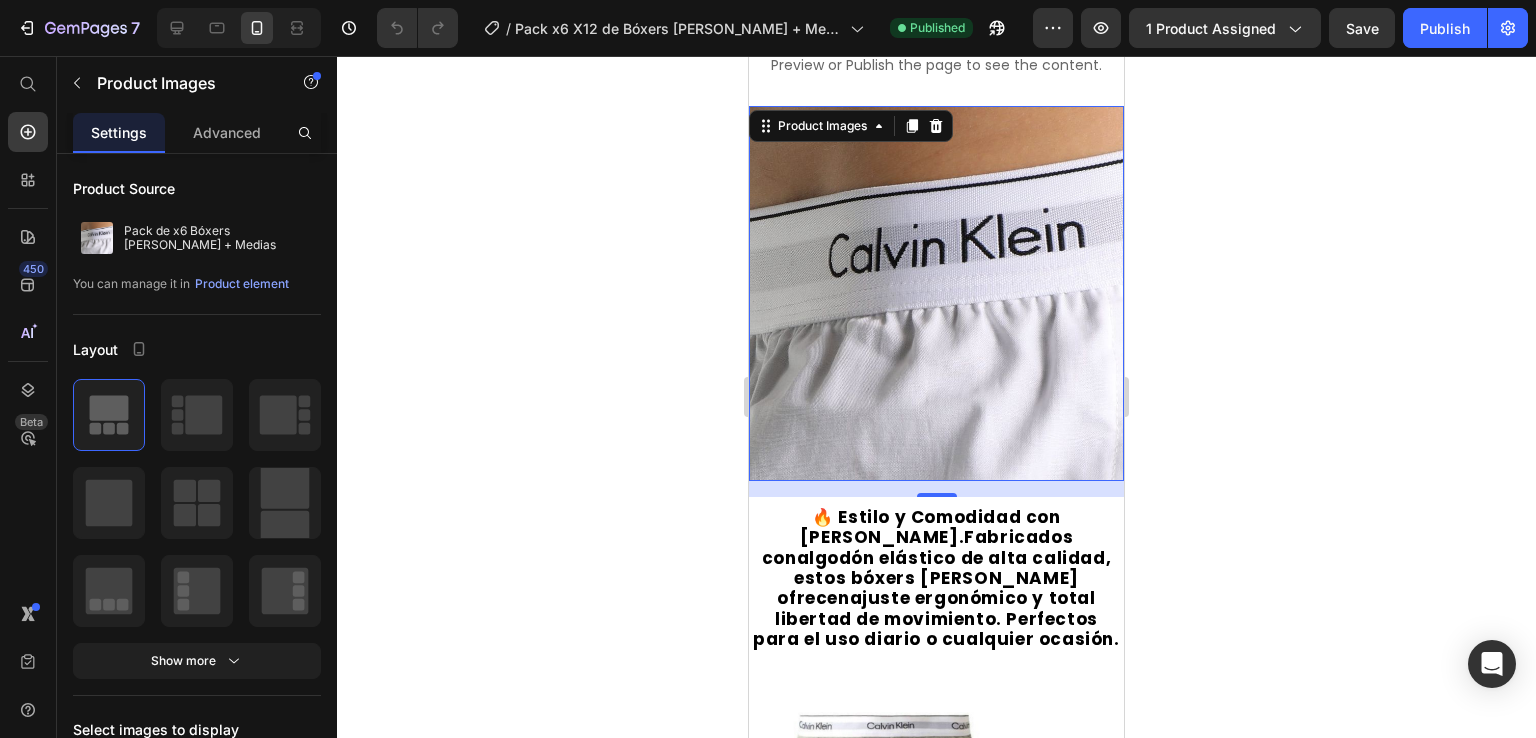 click at bounding box center (936, 293) 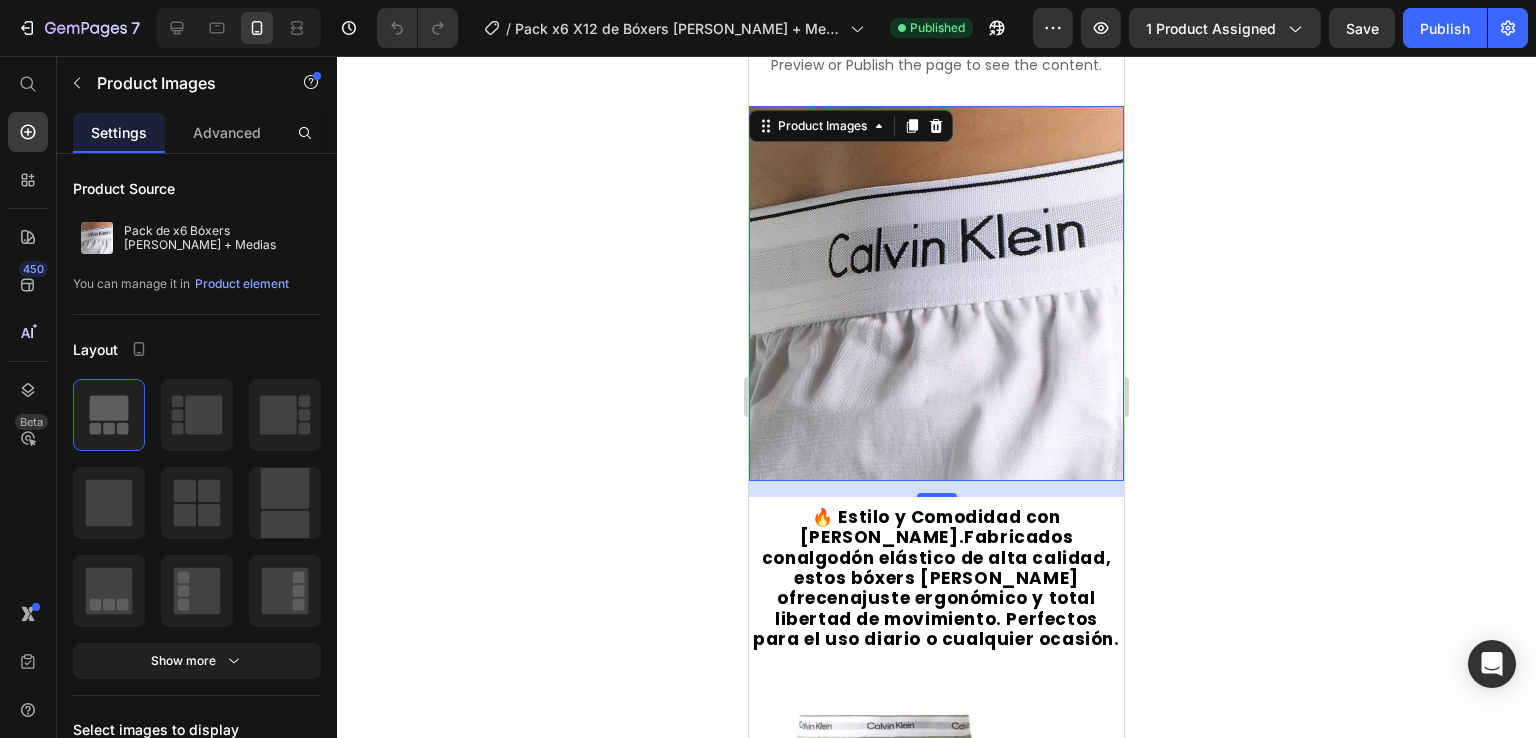 click 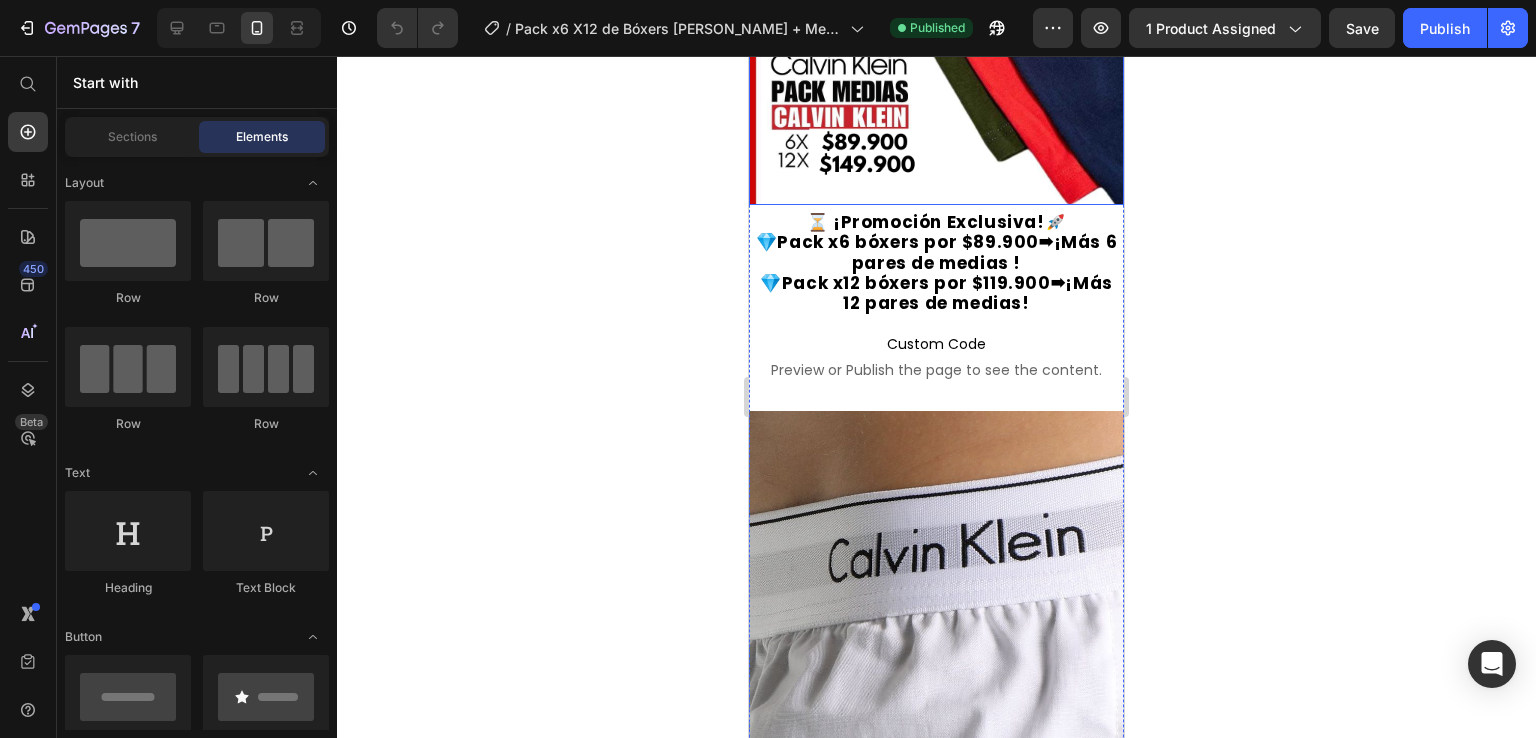 scroll, scrollTop: 476, scrollLeft: 0, axis: vertical 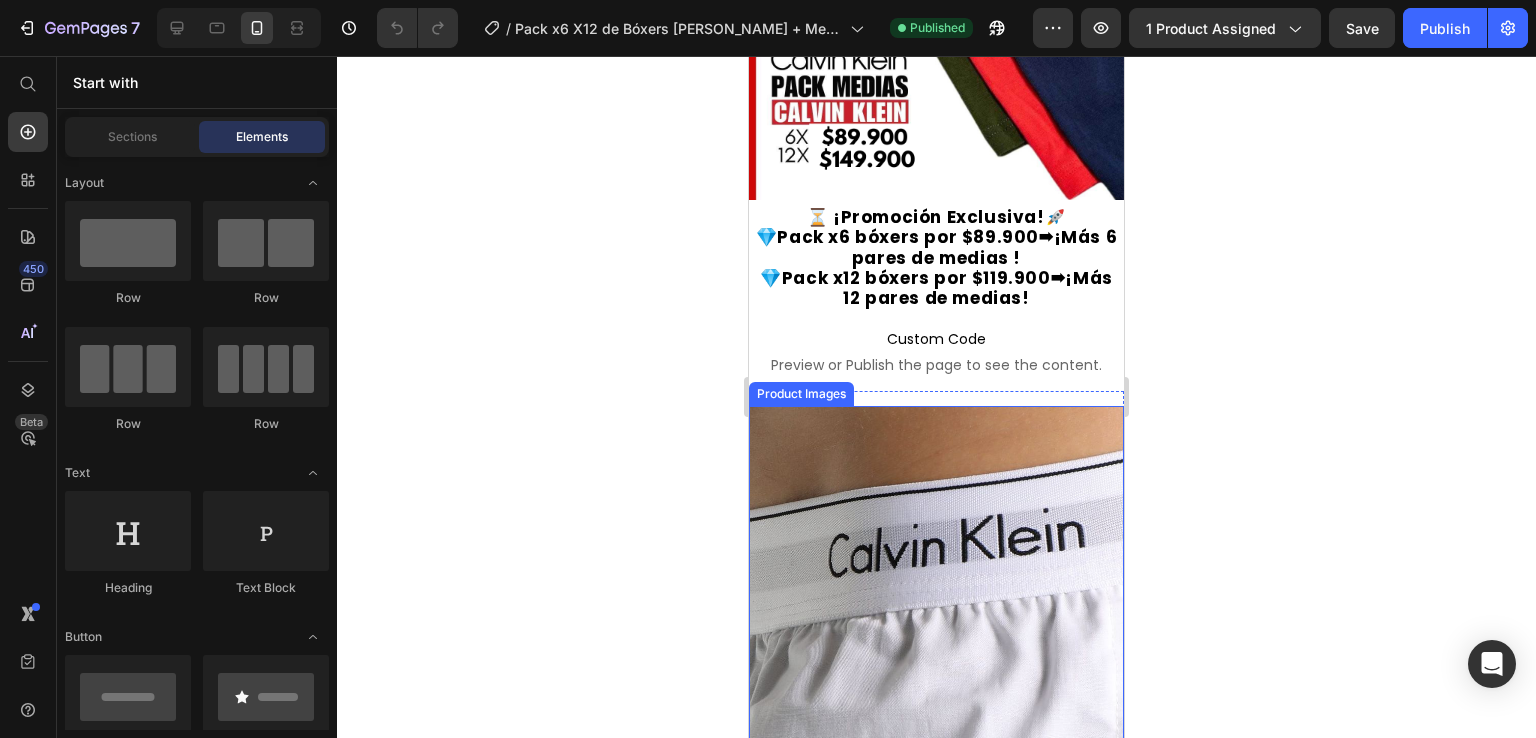 click at bounding box center (936, 593) 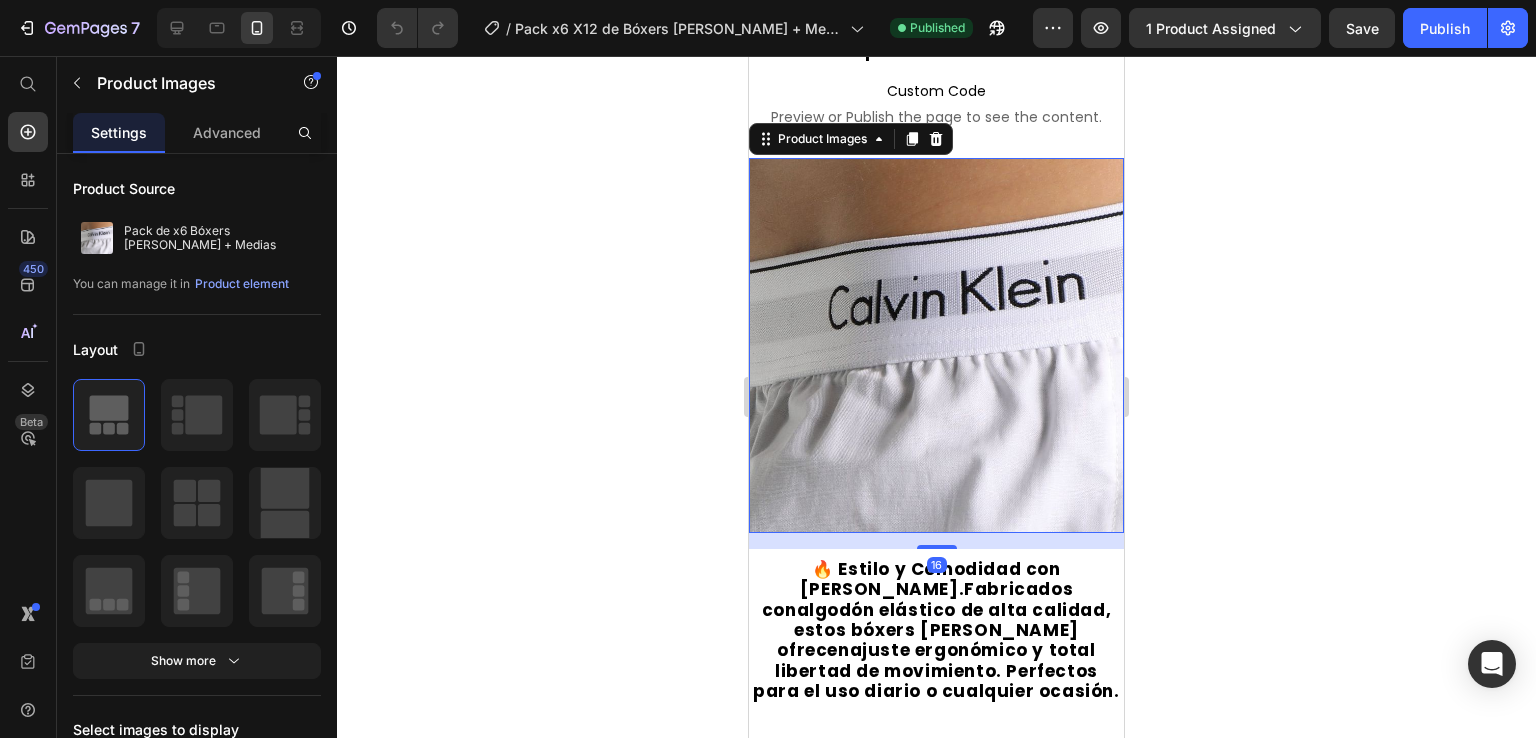 scroll, scrollTop: 776, scrollLeft: 0, axis: vertical 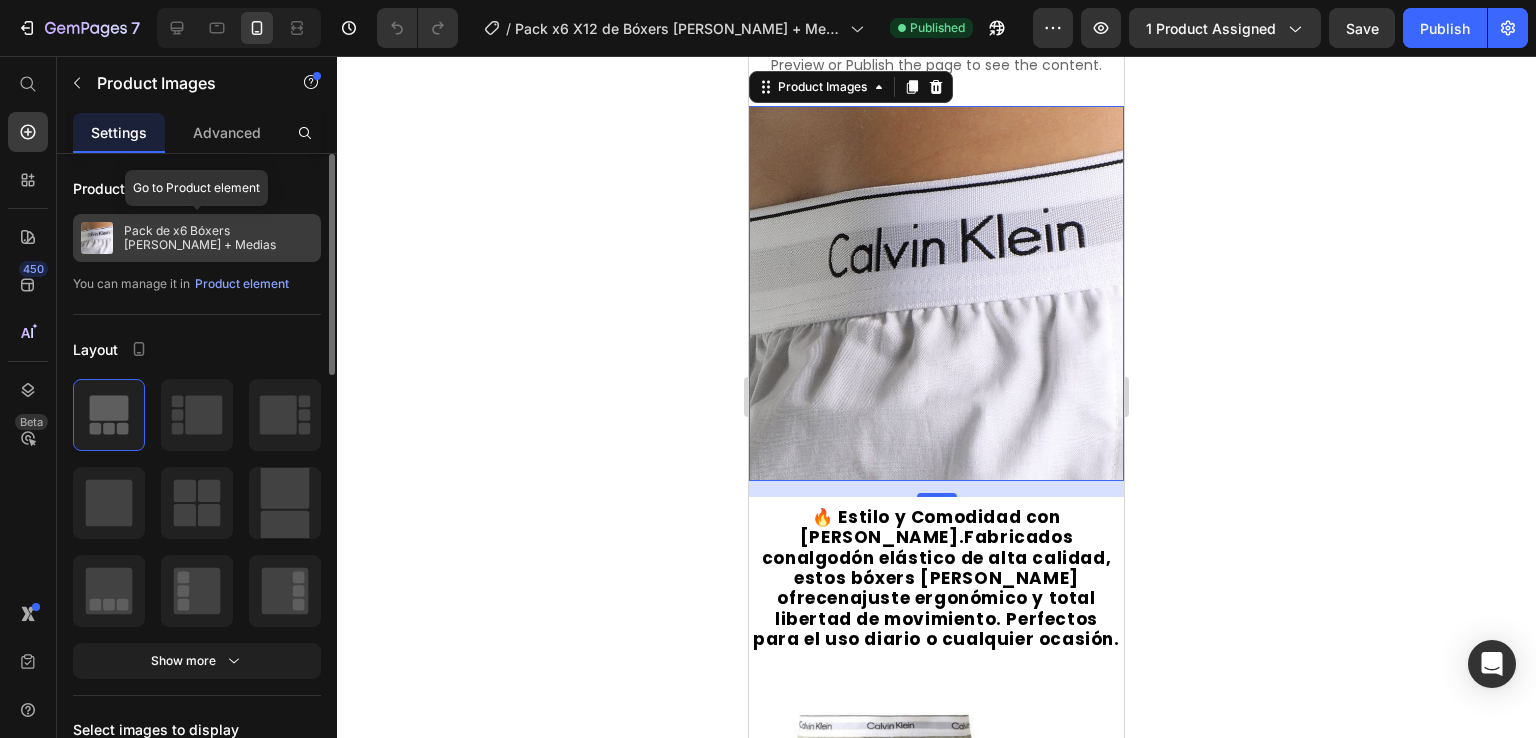 click on "Pack de x6 Bóxers [PERSON_NAME] + Medias" at bounding box center (218, 238) 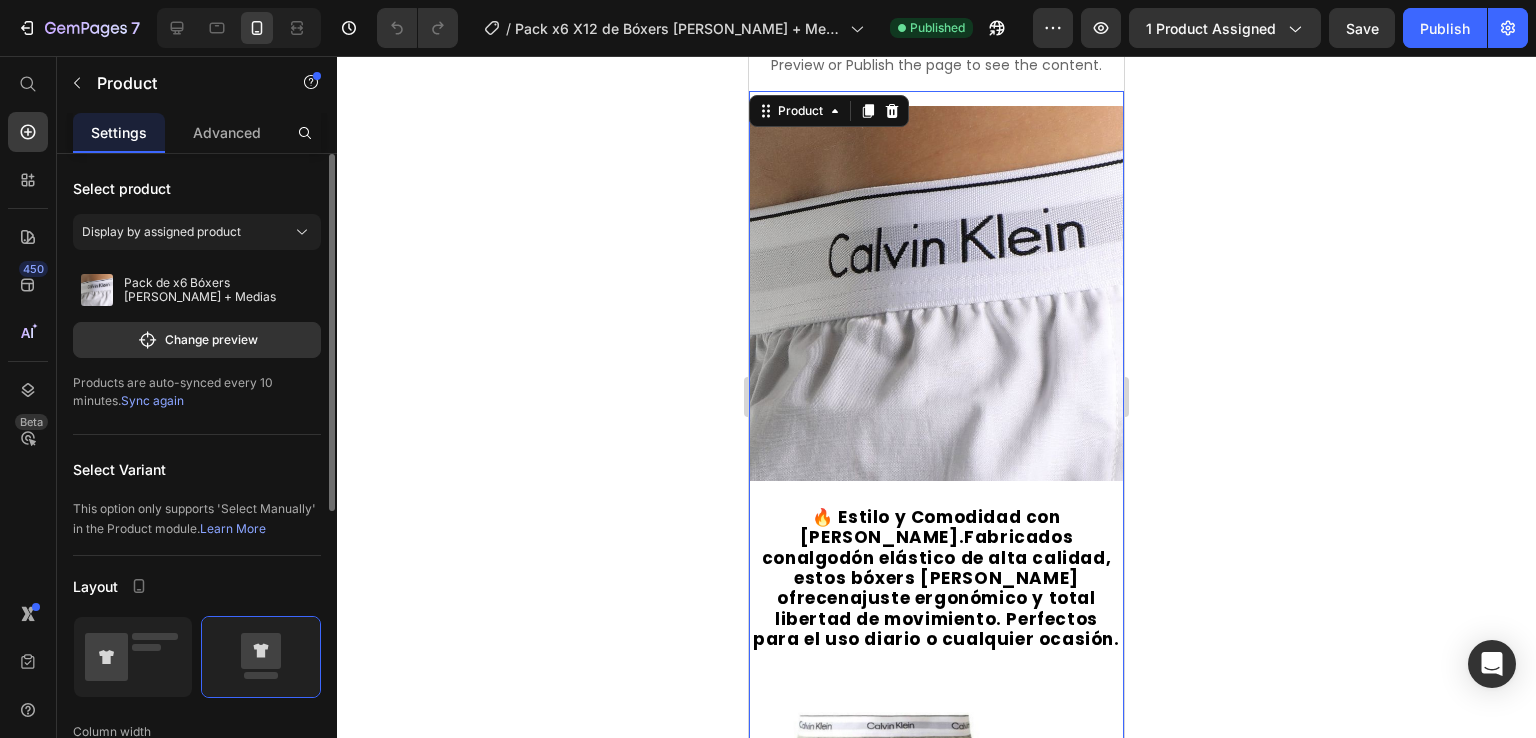 click on "Sync again" at bounding box center (152, 400) 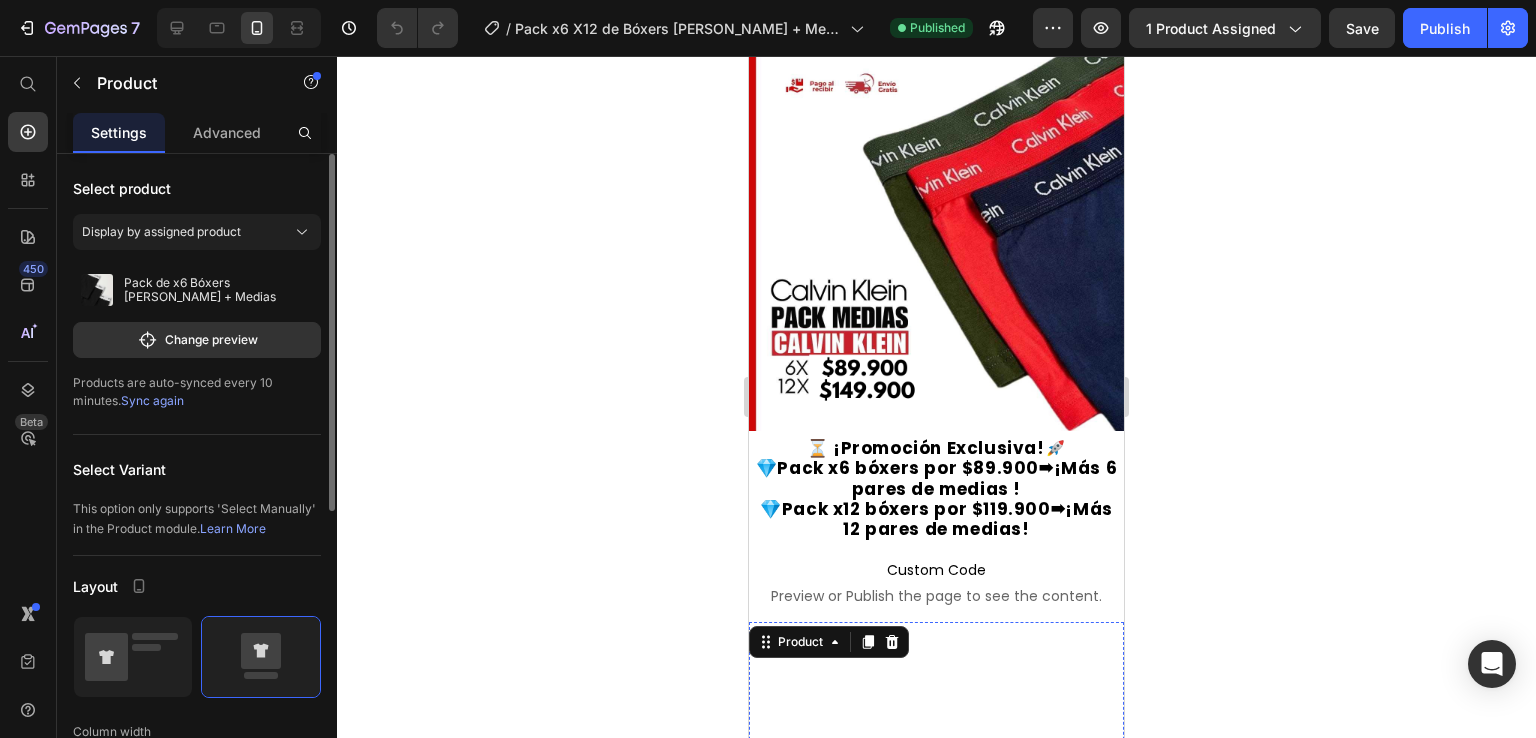 scroll, scrollTop: 0, scrollLeft: 0, axis: both 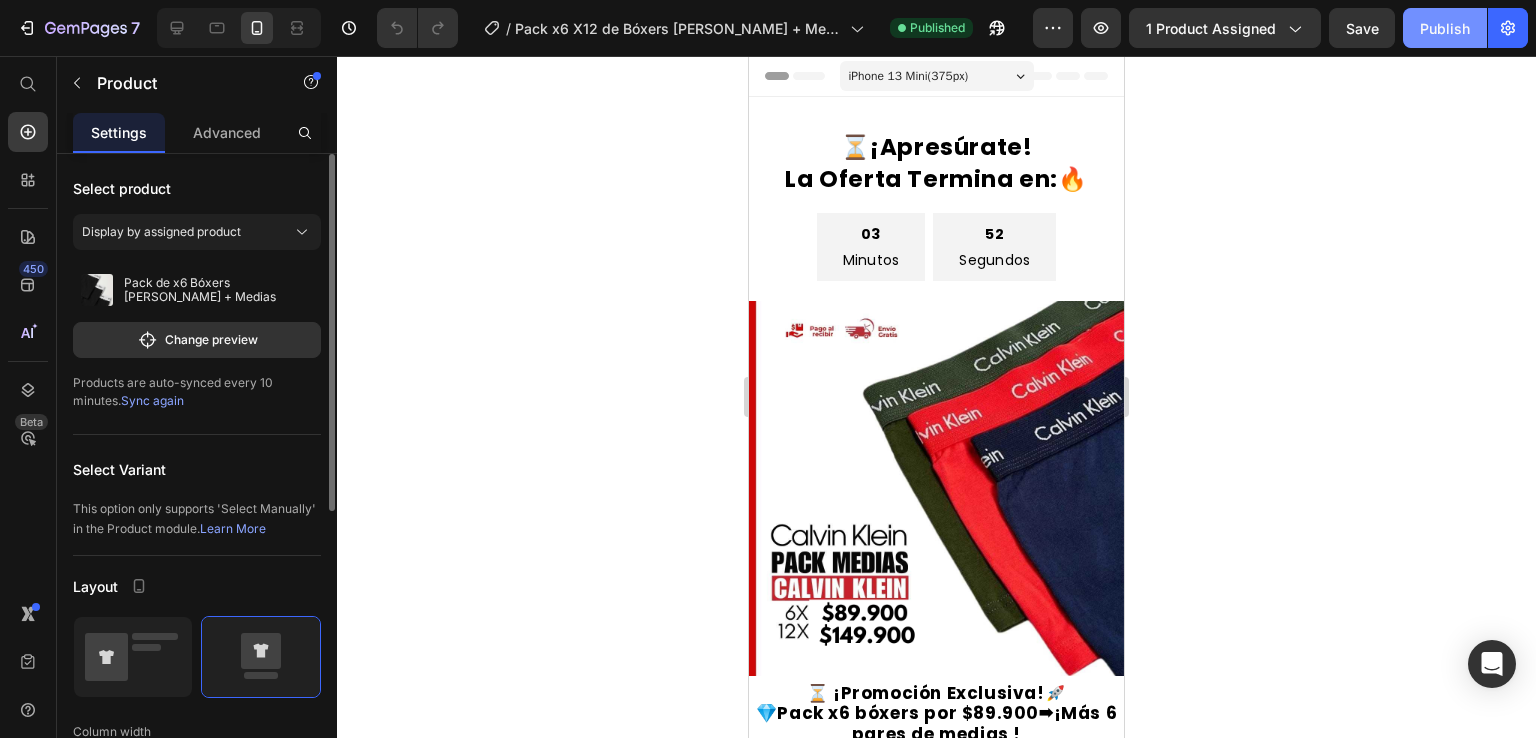 click on "Publish" at bounding box center (1445, 28) 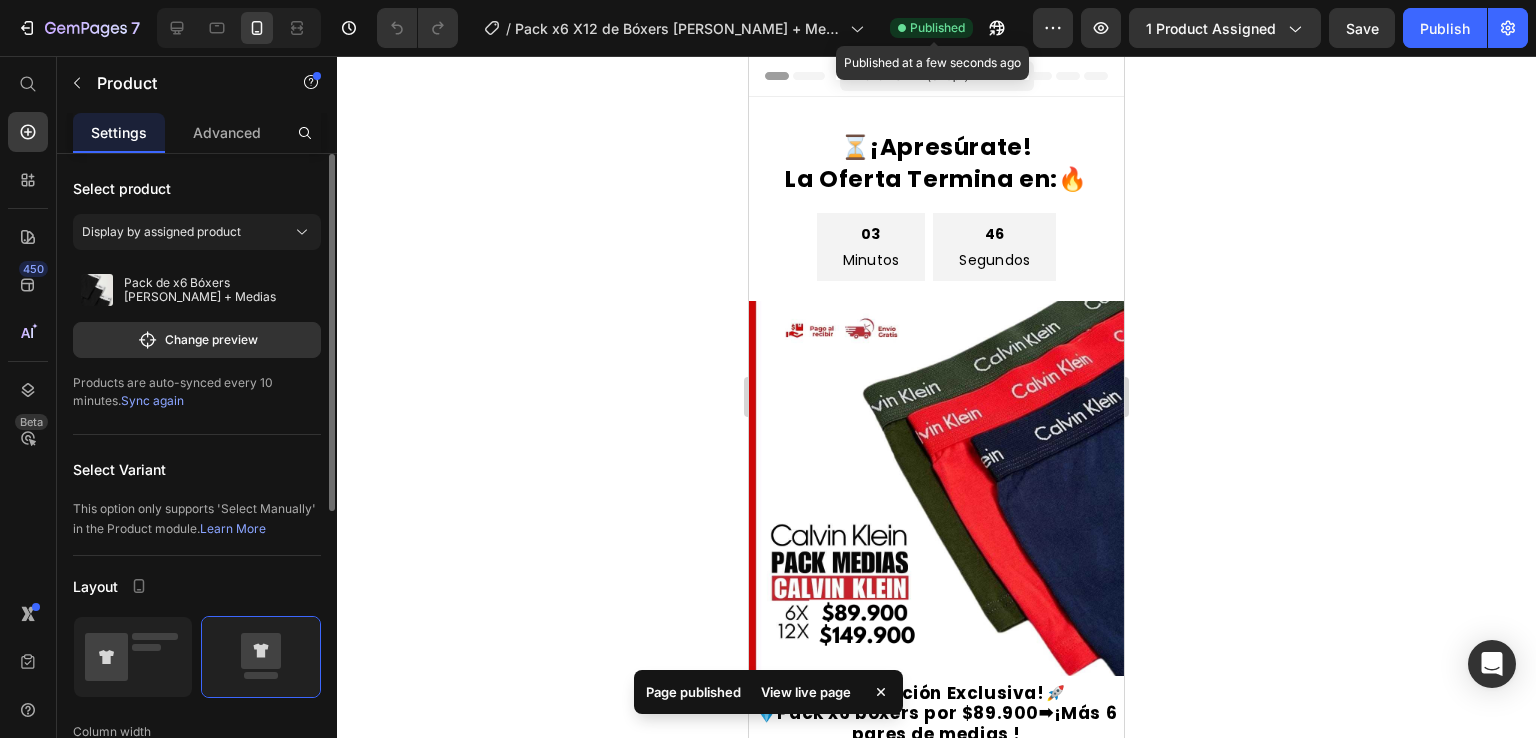click on "Published" at bounding box center (937, 28) 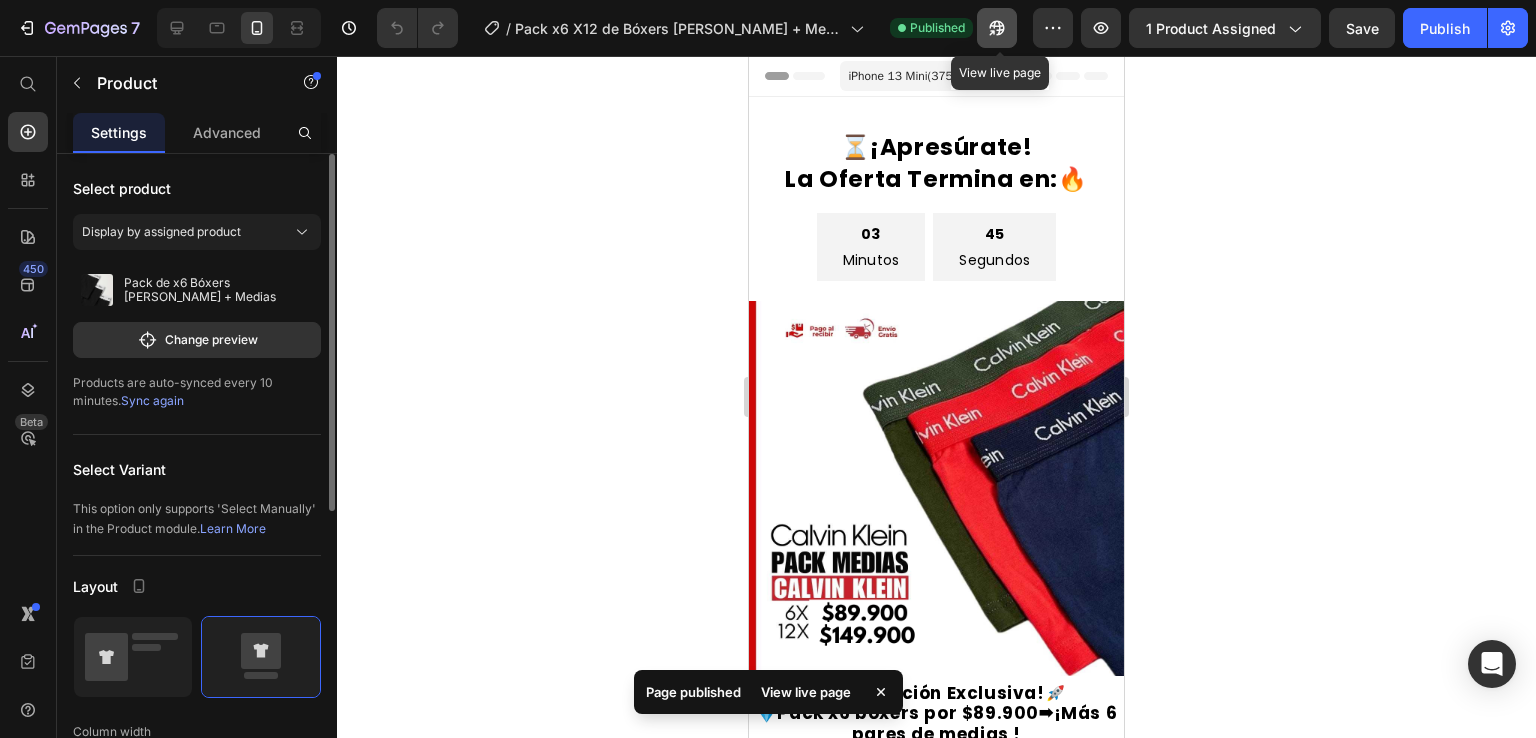 click 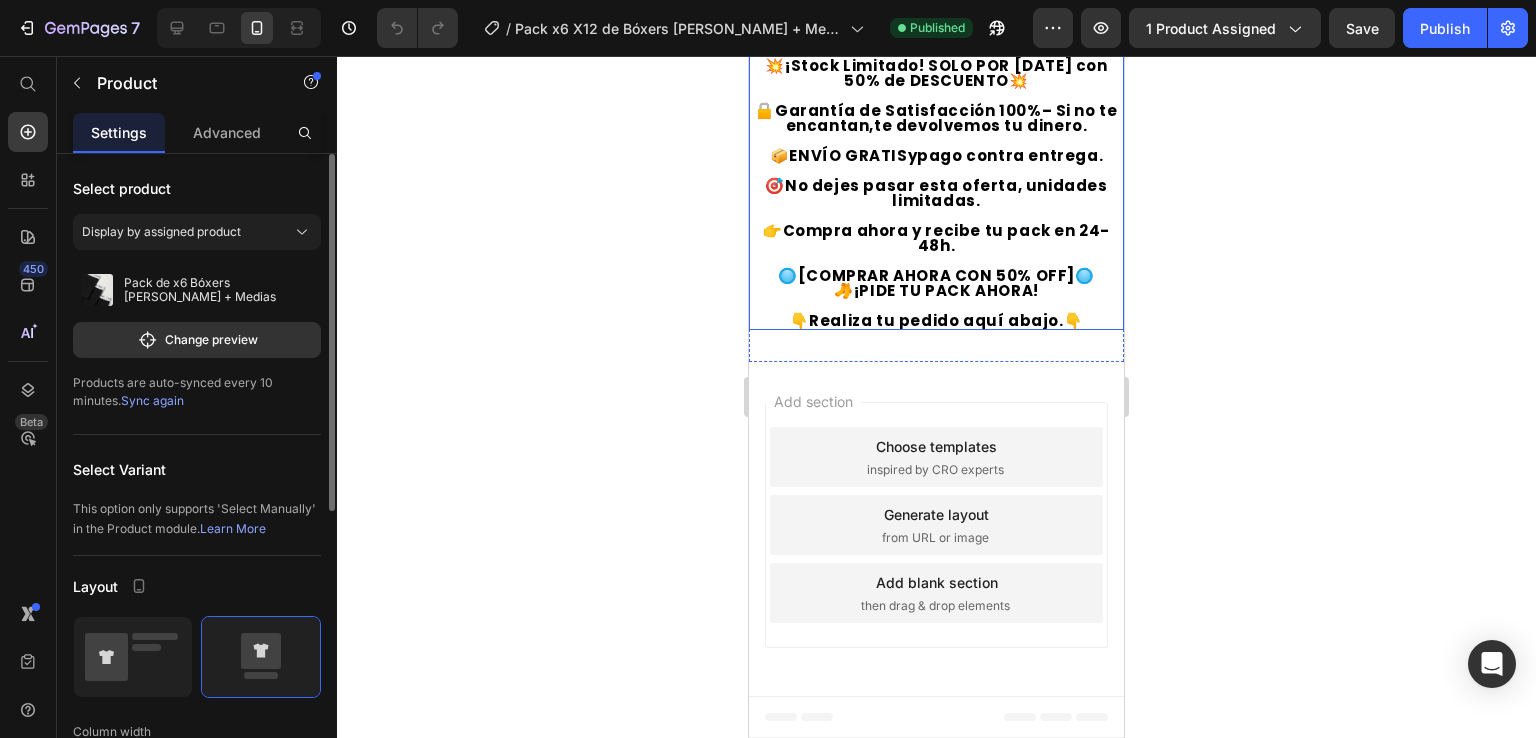 scroll, scrollTop: 2884, scrollLeft: 0, axis: vertical 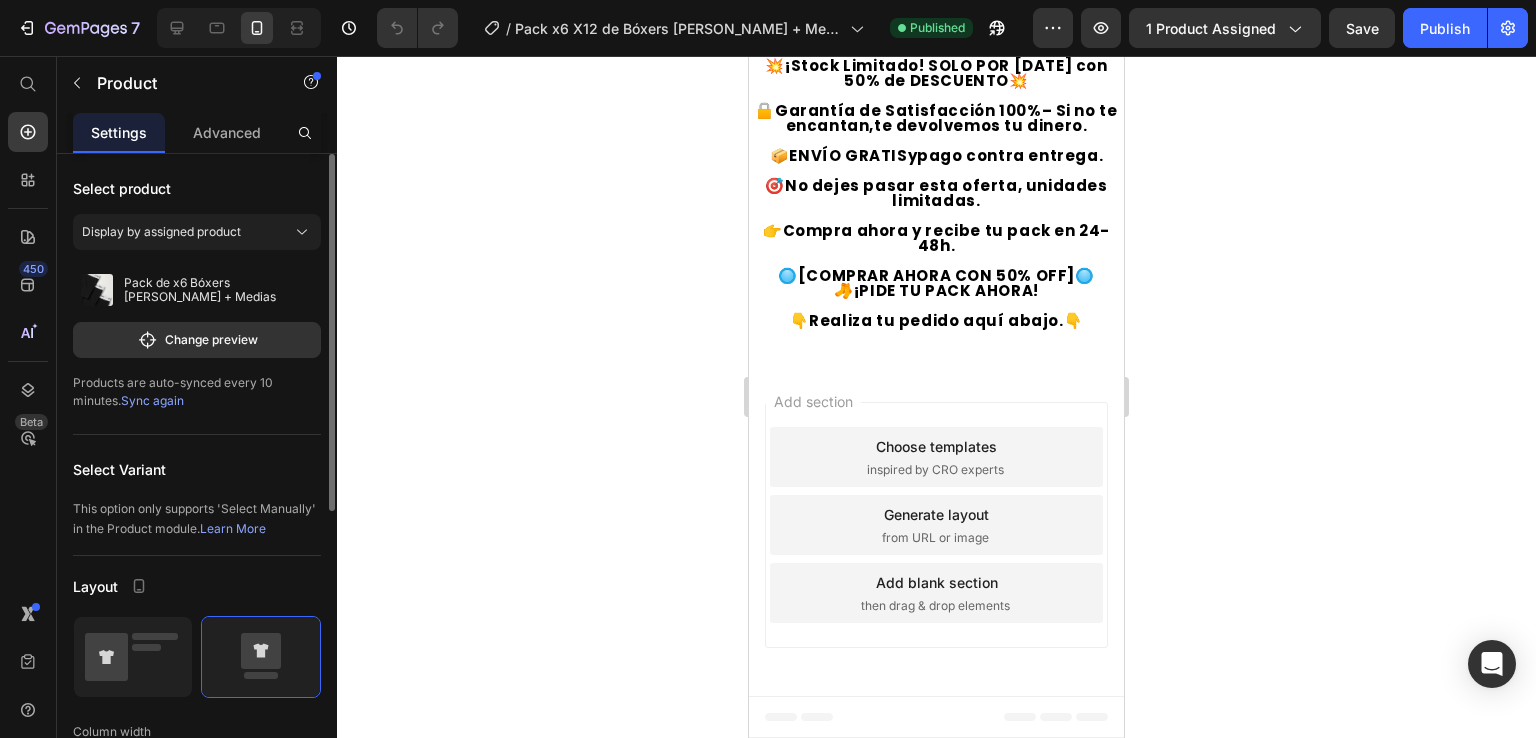 click on "Trustoo - Star Rating" at bounding box center (936, -63) 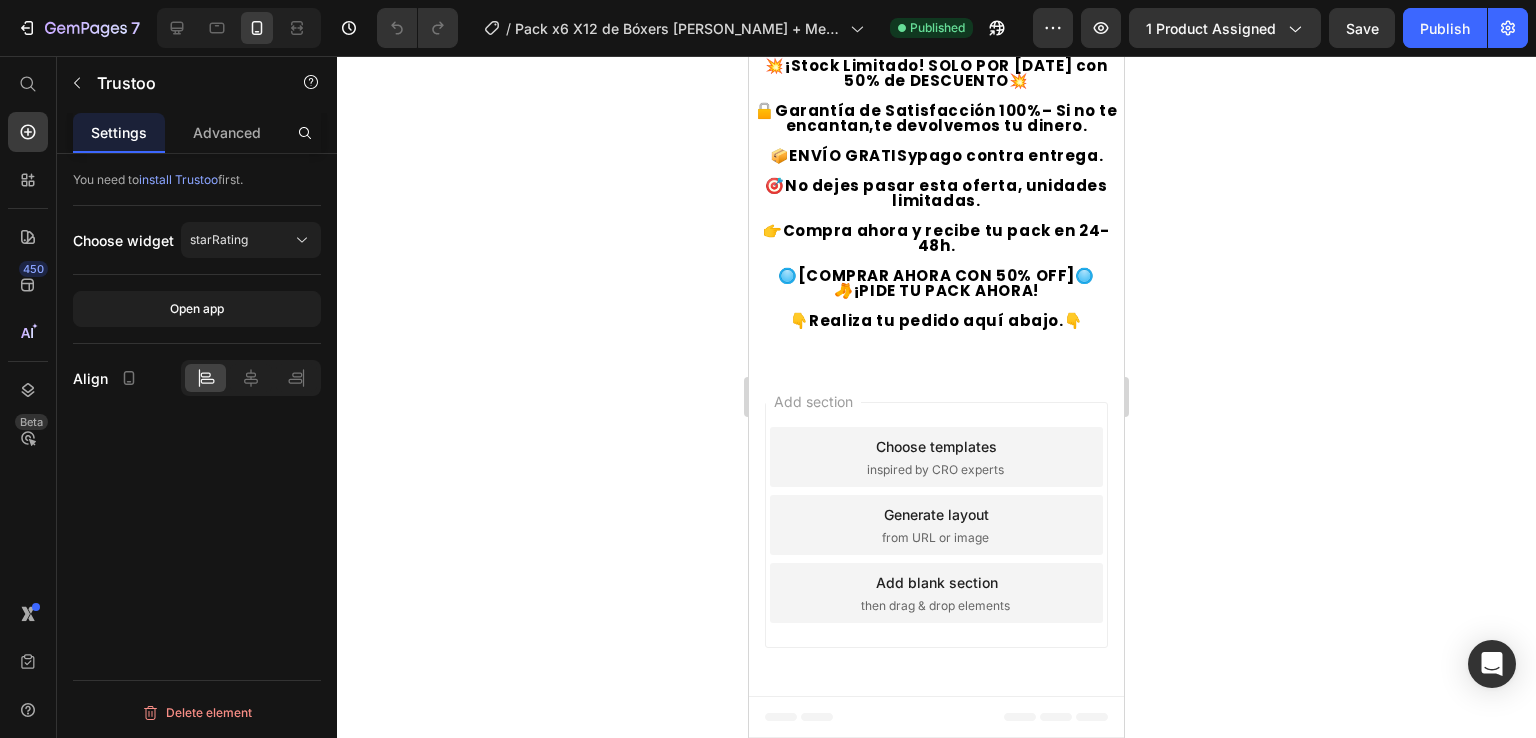 click 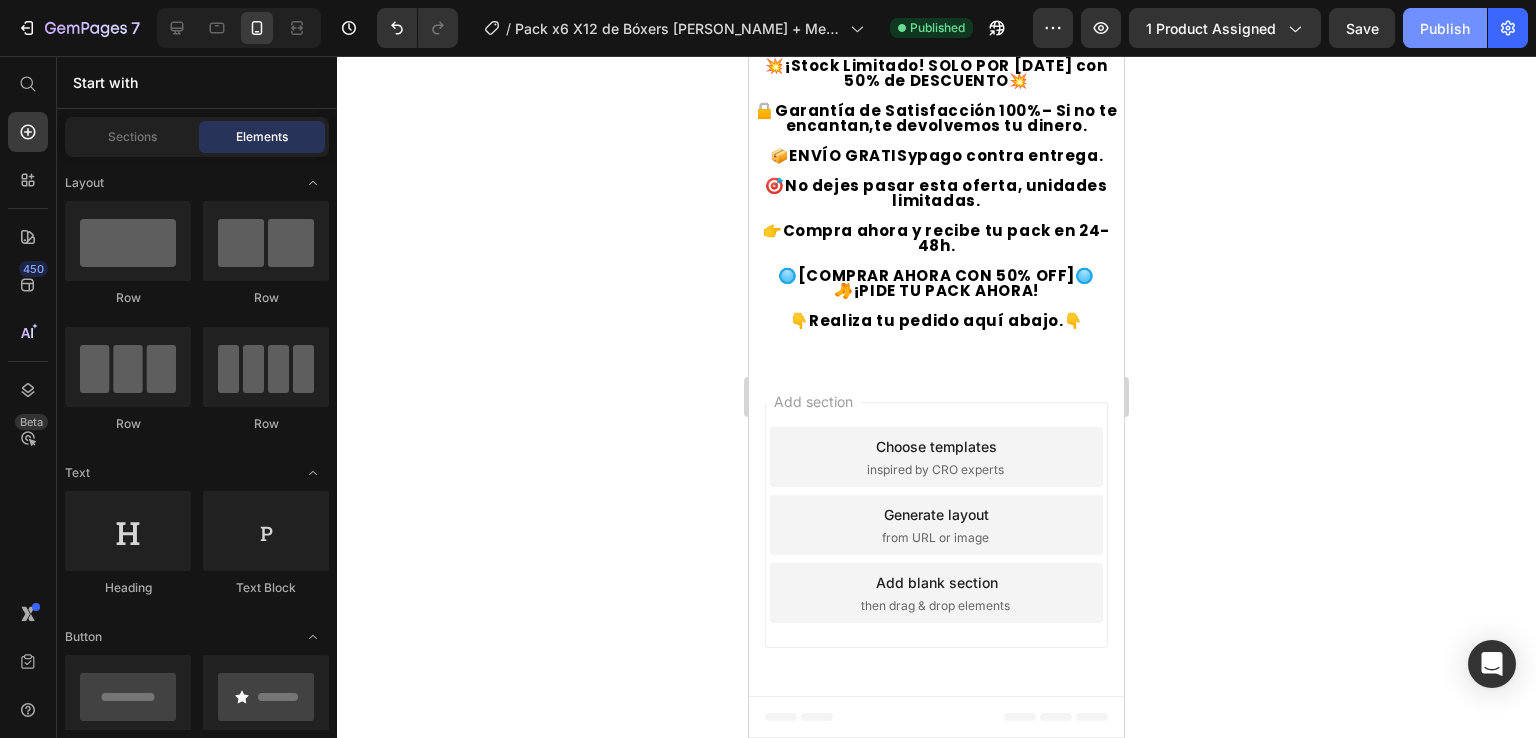 click on "Publish" at bounding box center [1445, 28] 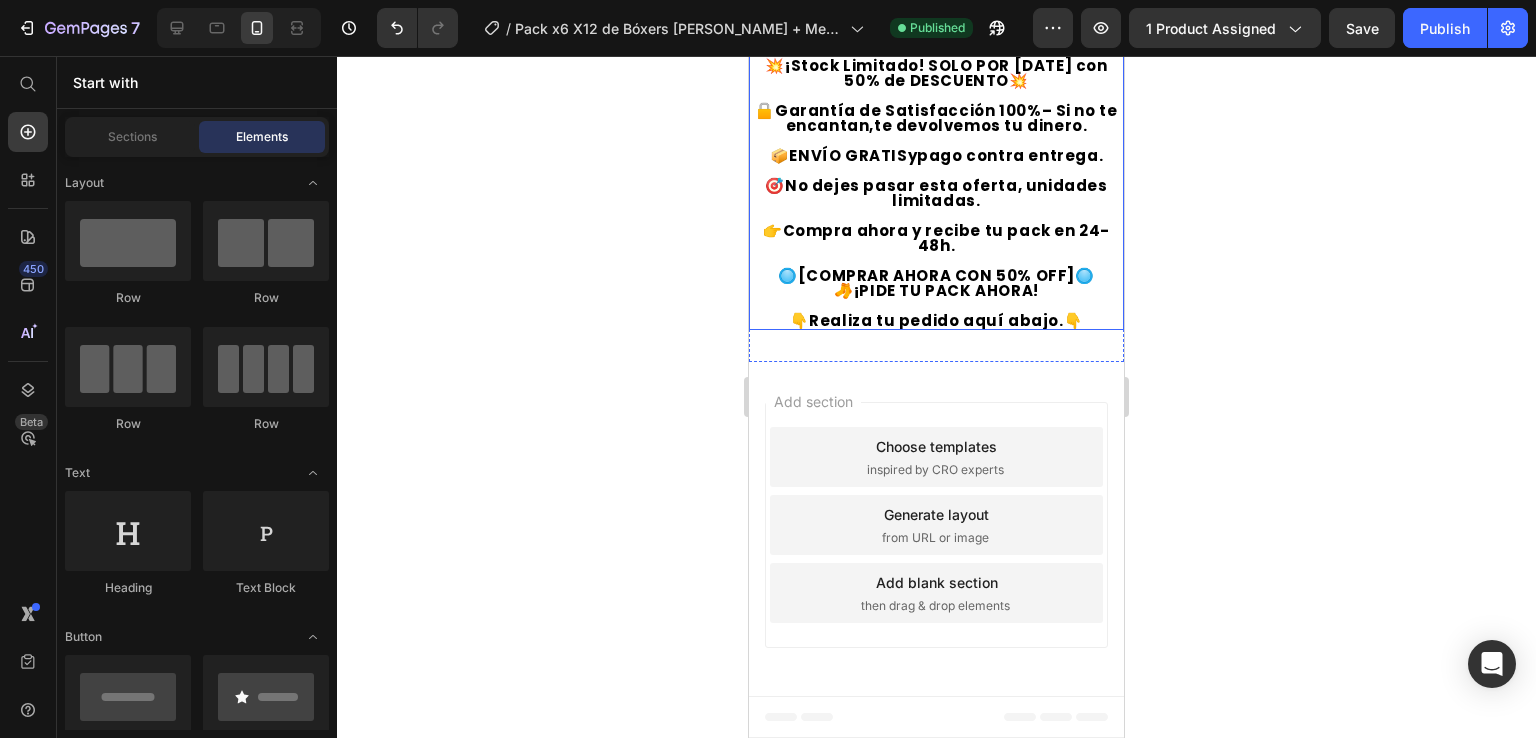 scroll, scrollTop: 3180, scrollLeft: 0, axis: vertical 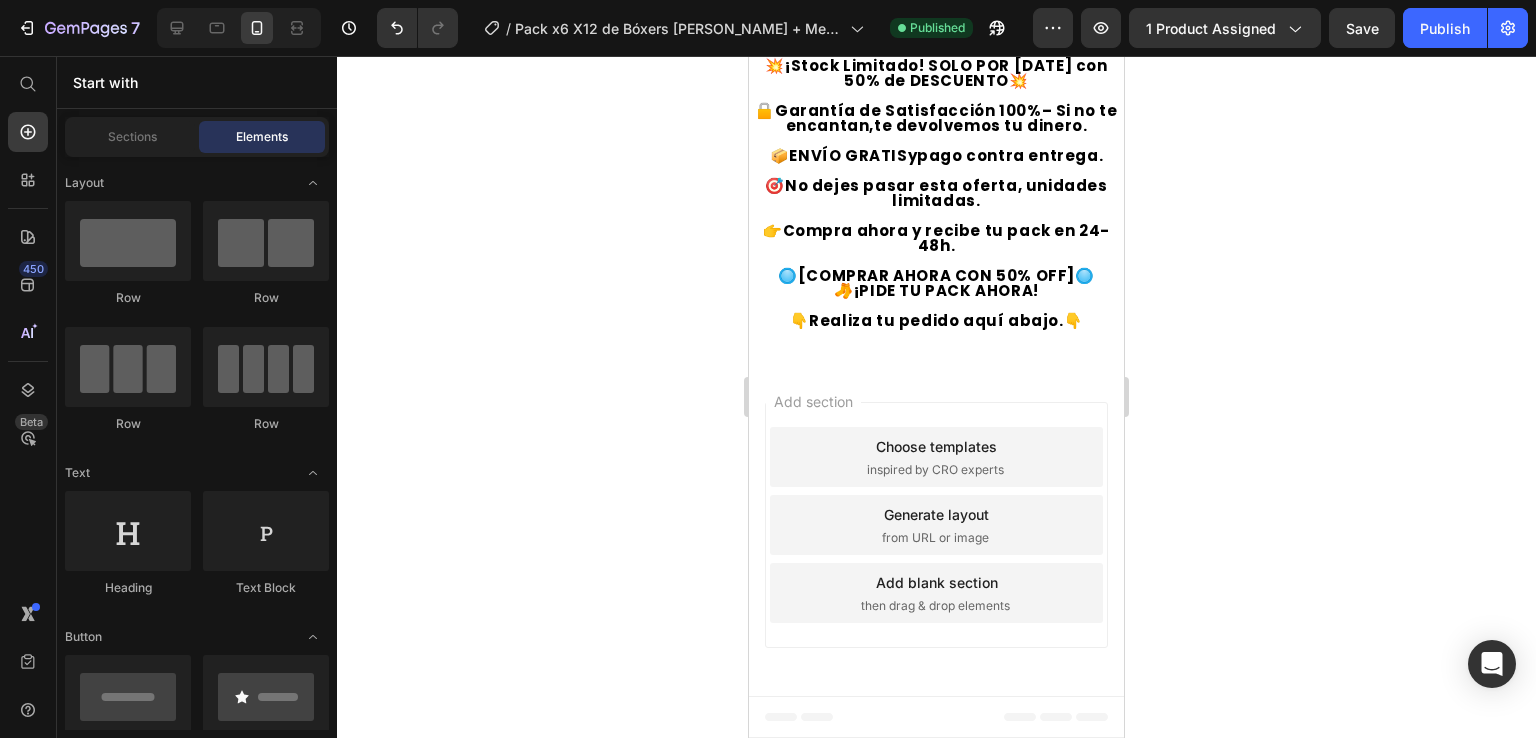 click on "Add section Choose templates inspired by CRO experts Generate layout from URL or image Add blank section then drag & drop elements" at bounding box center (936, 529) 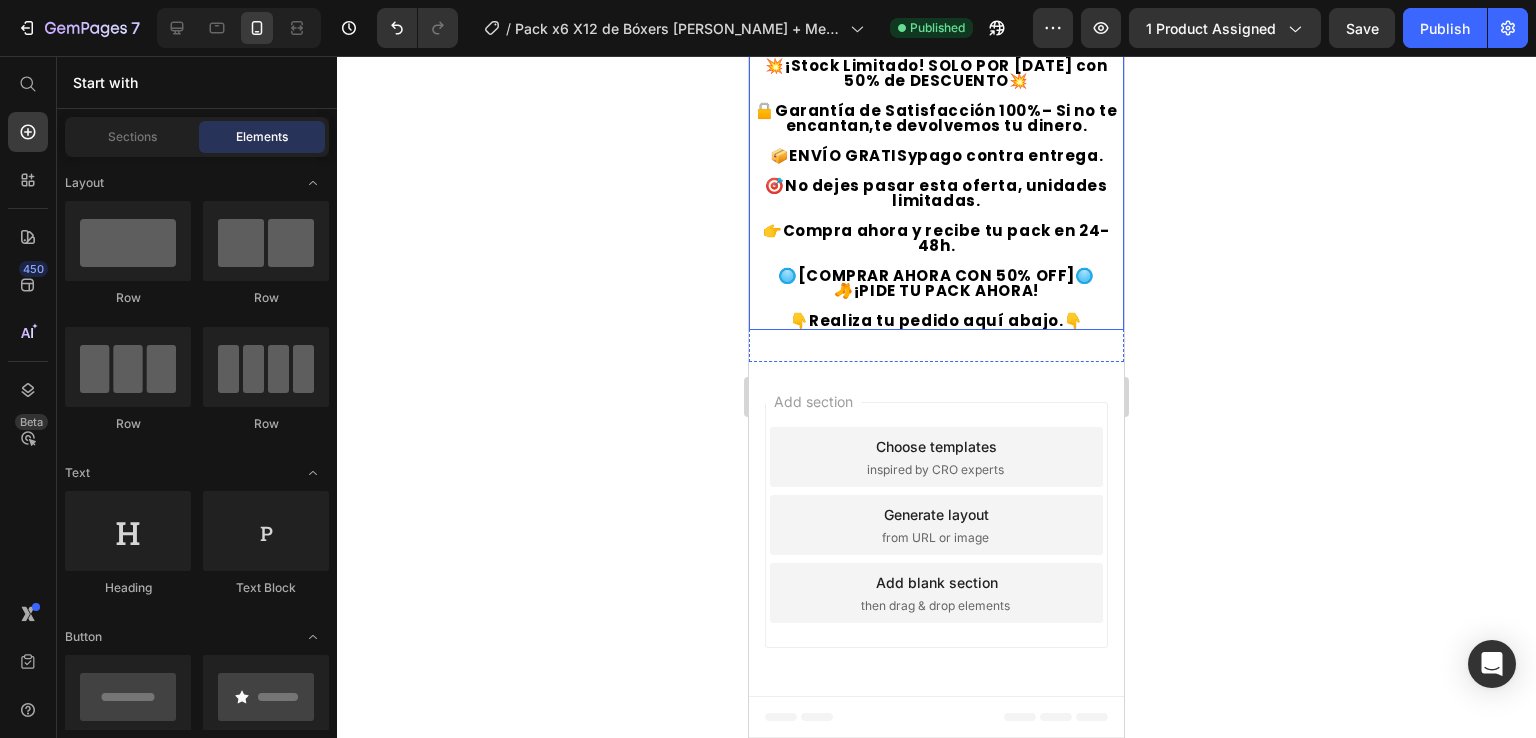 click on "💥  ¡Stock Limitado! SOLO POR [DATE] con 50% de DESCUENTO  💥   🔒  Garantía de Satisfacción 100%  – Si no te encantan,  te devolvemos tu dinero .   📦  ENVÍO GRATIS  y  pago contra entrega .   🎯  No dejes pasar esta oferta, unidades limitadas .   👉  Compra ahora y recibe tu pack en 24-48h .   🔘  [COMPRAR AHORA CON 50% OFF]  🔘 🧦  ¡PIDE TU PACK AHORA!   👇  Realiza tu pedido aquí abajo.  👇" at bounding box center [936, 193] 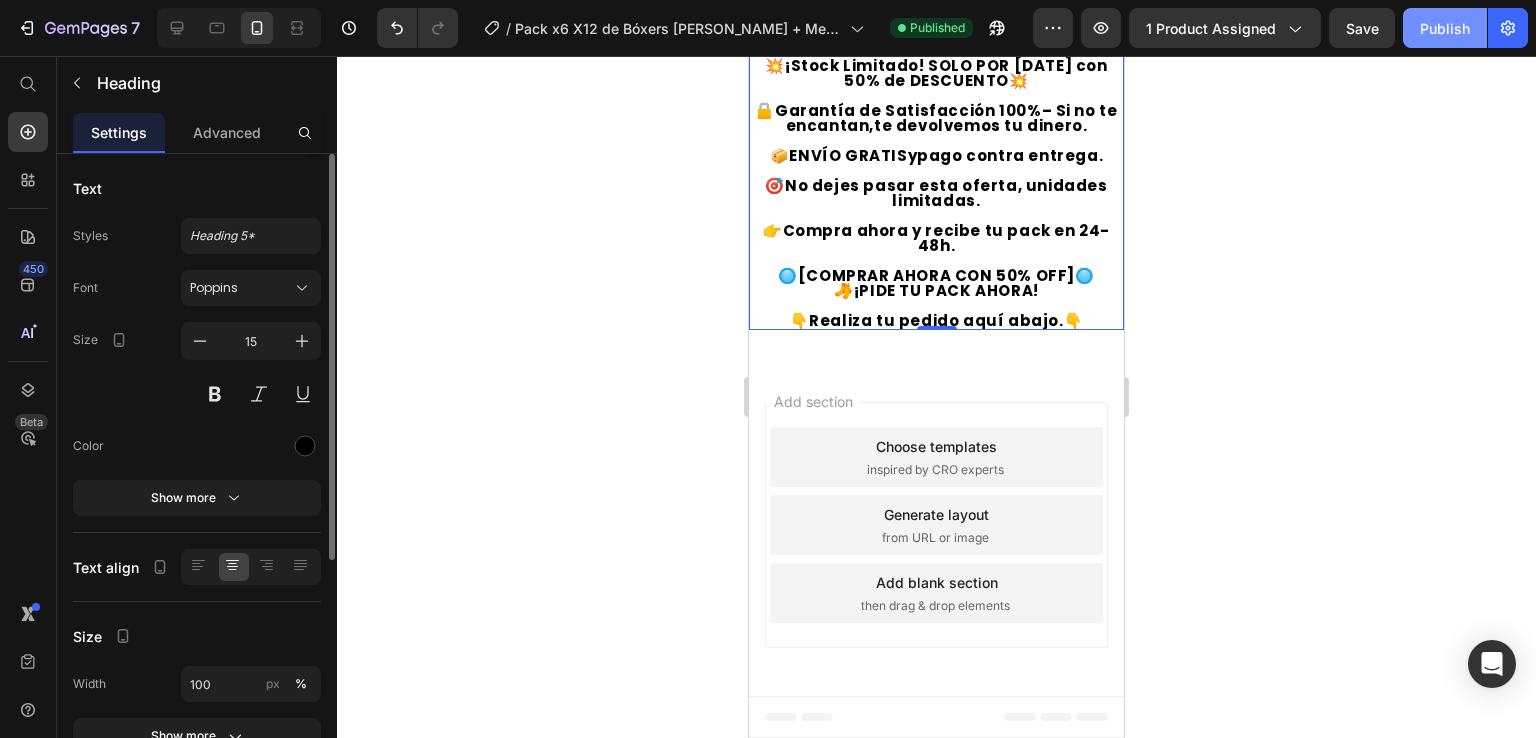 click on "Publish" at bounding box center (1445, 28) 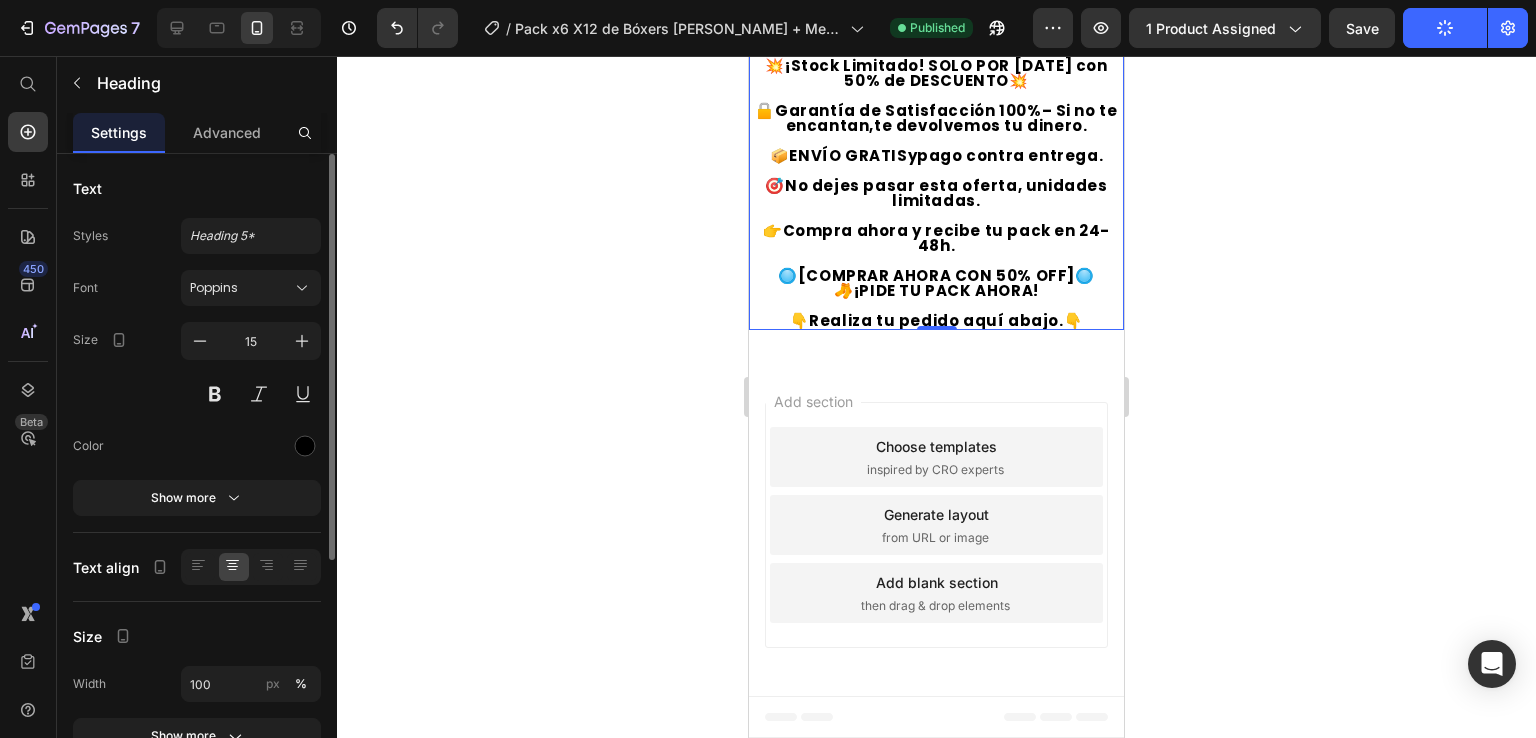 scroll, scrollTop: 2880, scrollLeft: 0, axis: vertical 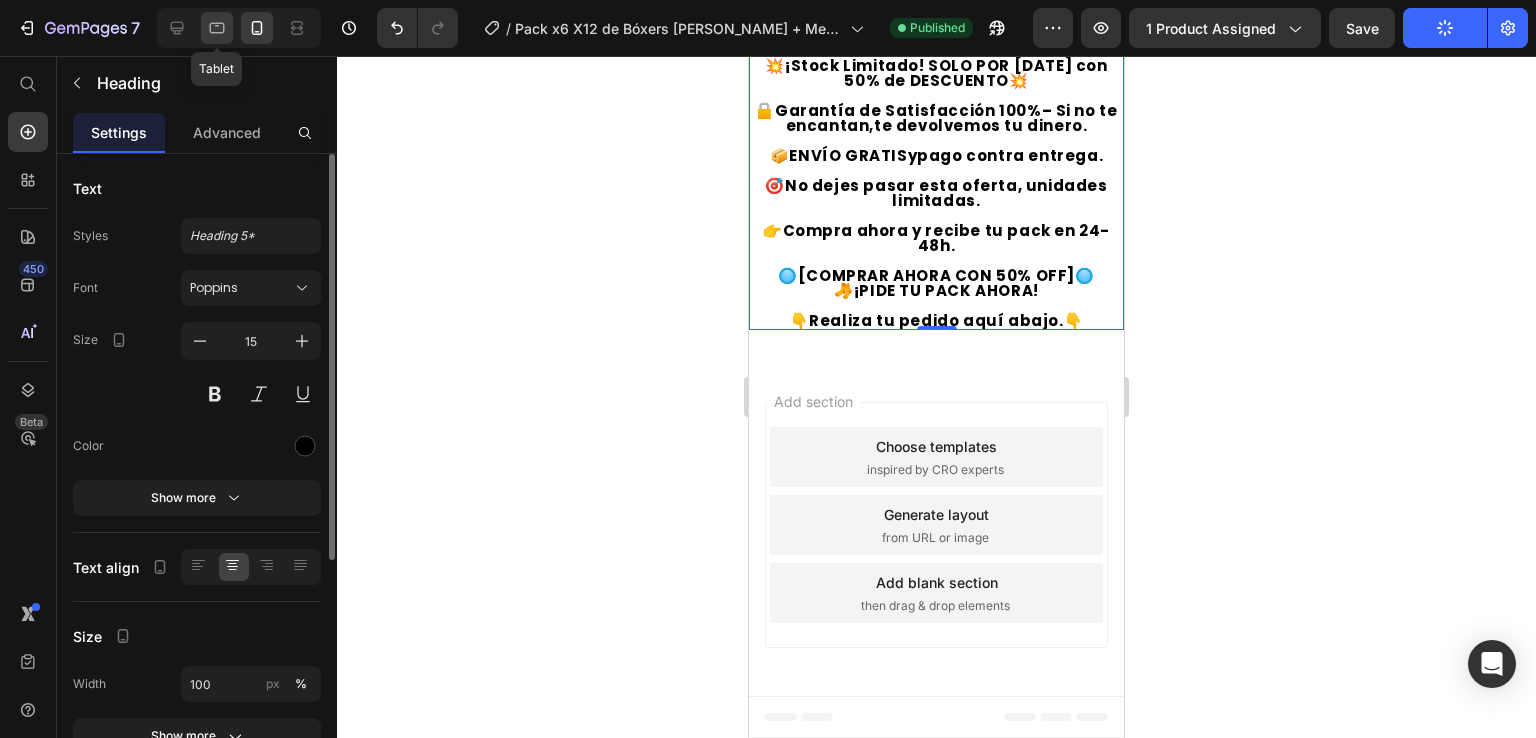 click 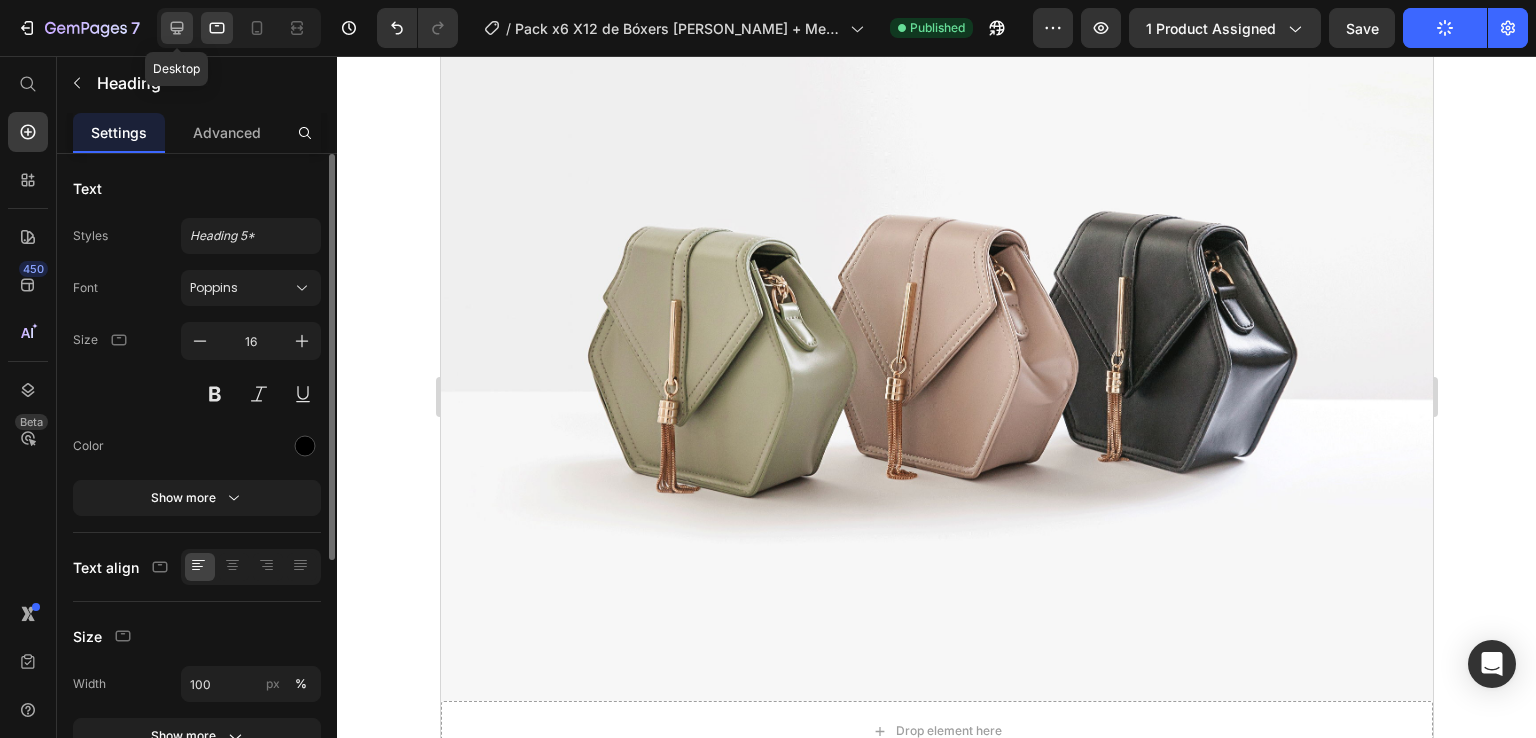 click 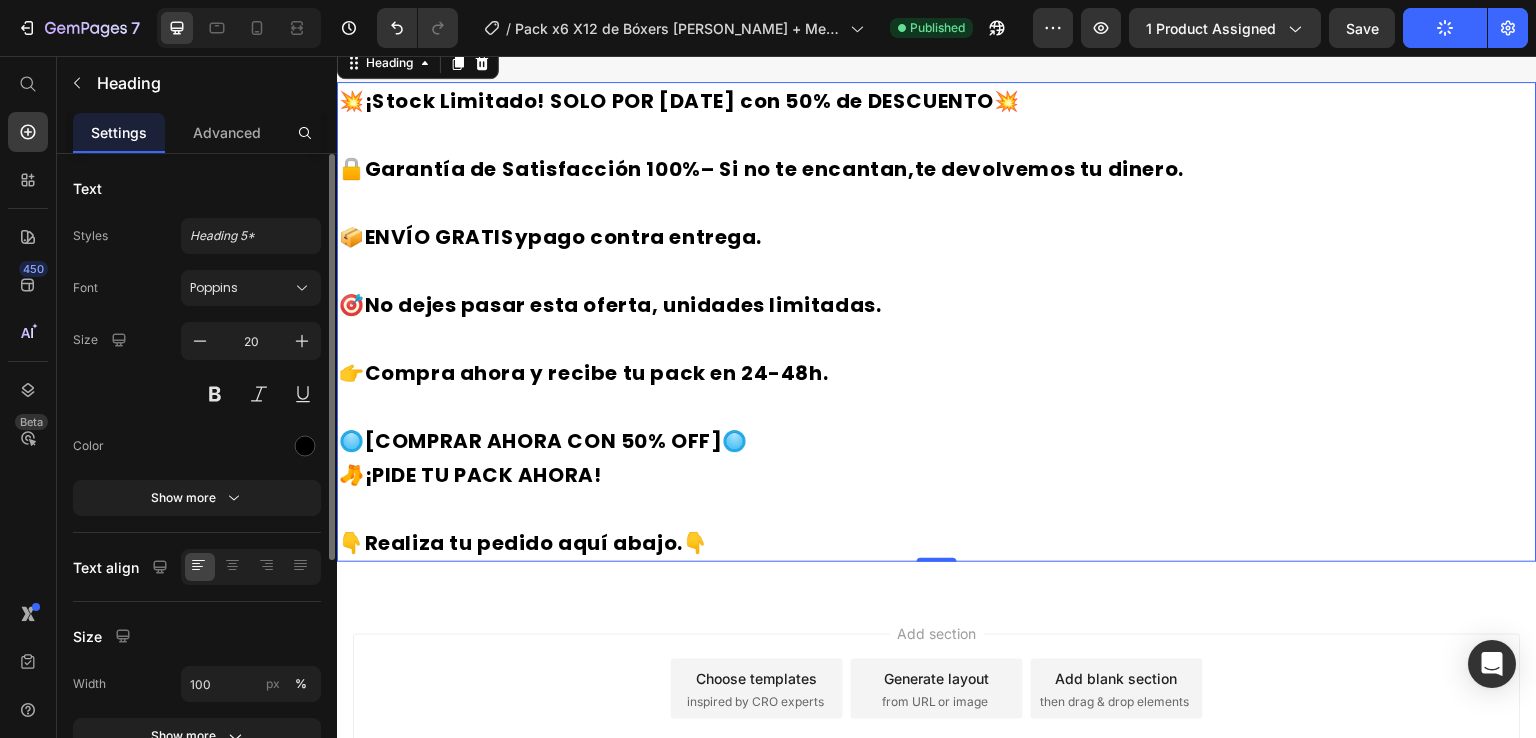 scroll, scrollTop: 4686, scrollLeft: 0, axis: vertical 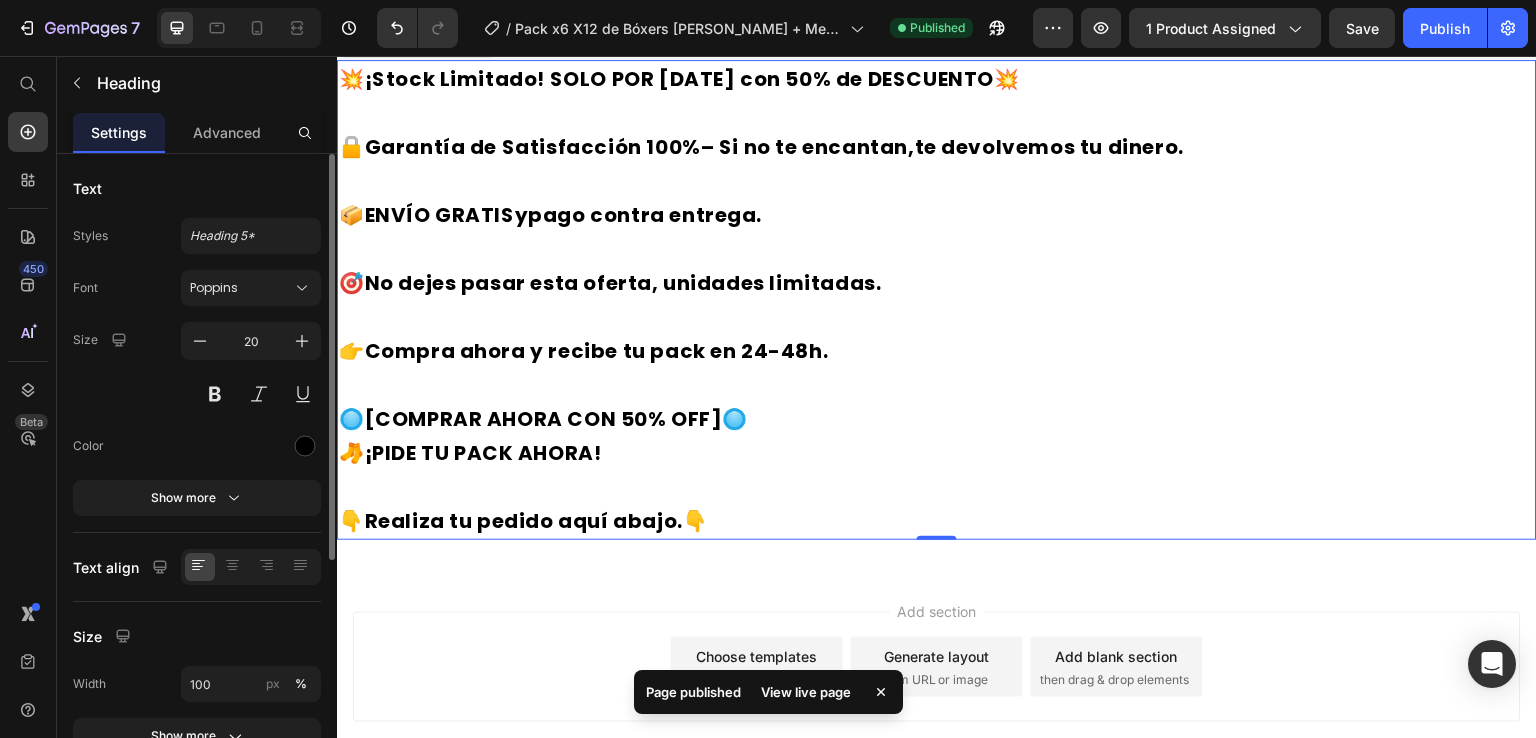 click on "View live page" at bounding box center (806, 692) 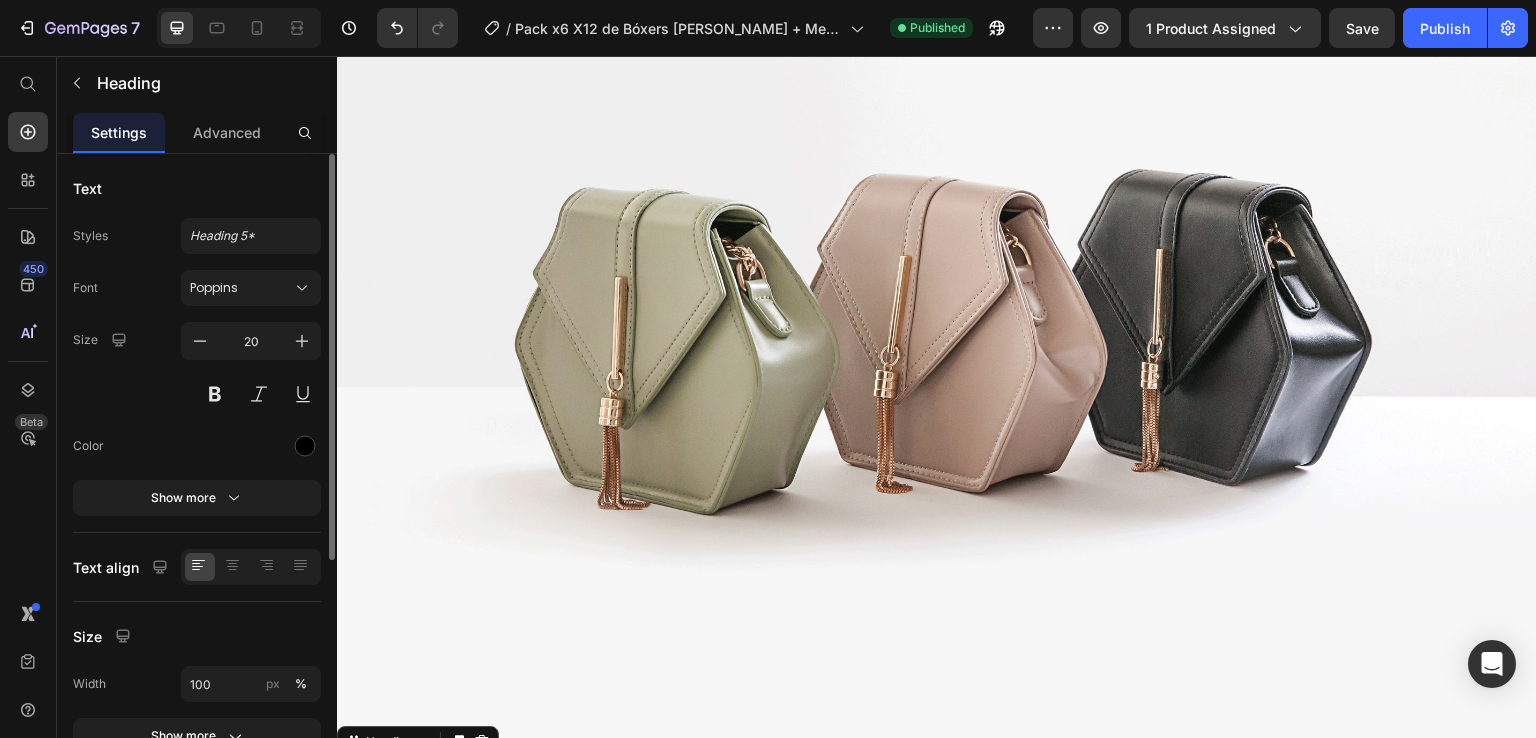 scroll, scrollTop: 3186, scrollLeft: 0, axis: vertical 